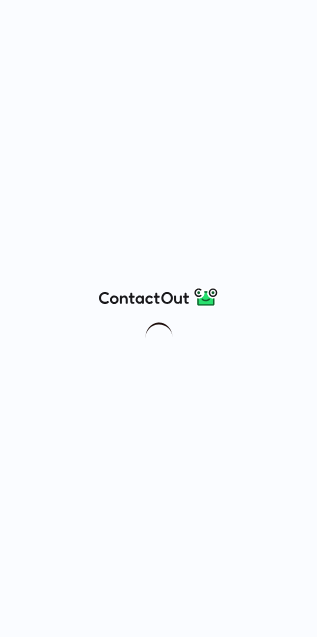 scroll, scrollTop: 0, scrollLeft: 0, axis: both 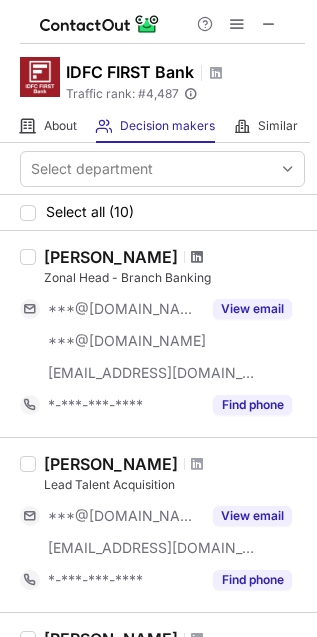 click at bounding box center [197, 257] 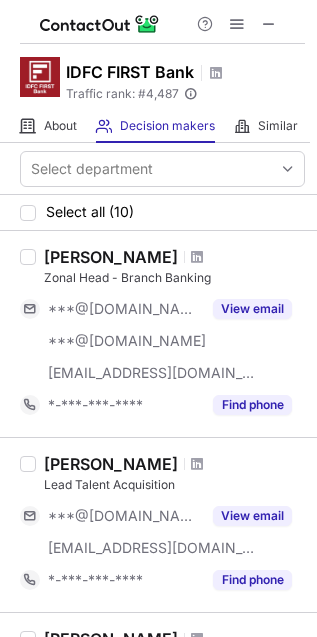 scroll, scrollTop: 125, scrollLeft: 0, axis: vertical 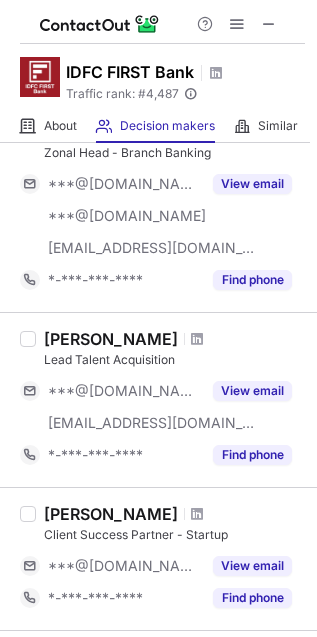 click at bounding box center [197, 339] 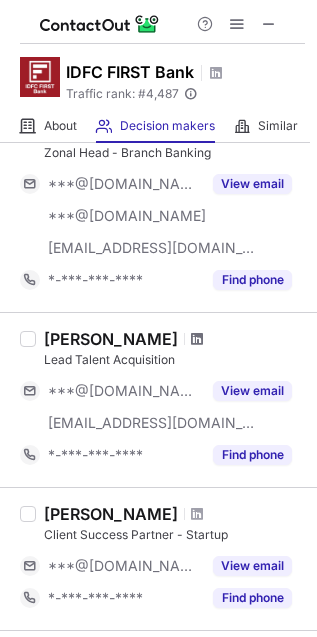 click at bounding box center [197, 339] 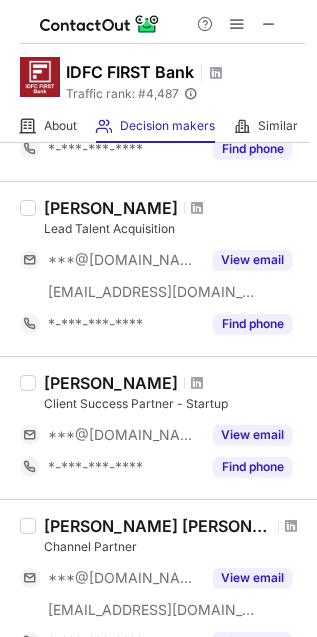 scroll, scrollTop: 375, scrollLeft: 0, axis: vertical 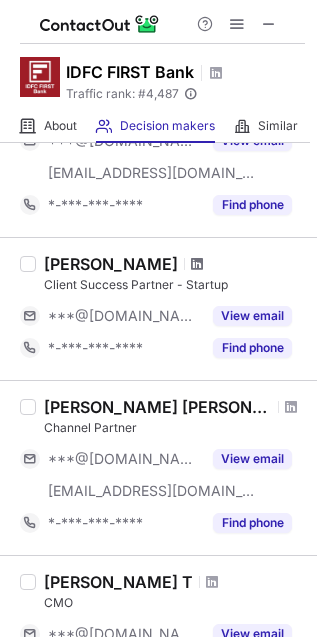 click at bounding box center (197, 264) 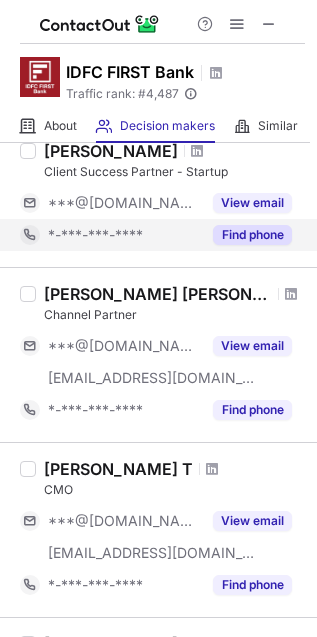 scroll, scrollTop: 500, scrollLeft: 0, axis: vertical 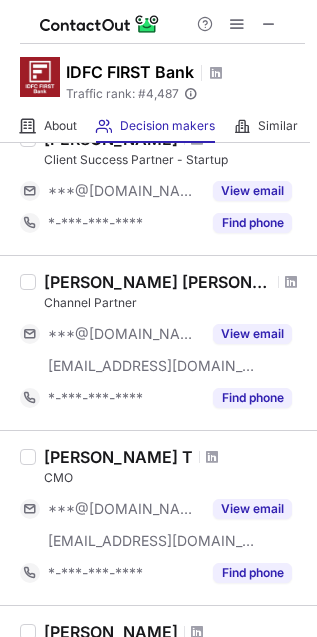 click at bounding box center [291, 282] 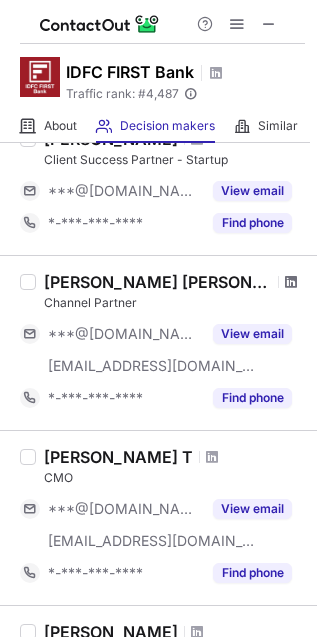 click at bounding box center (291, 282) 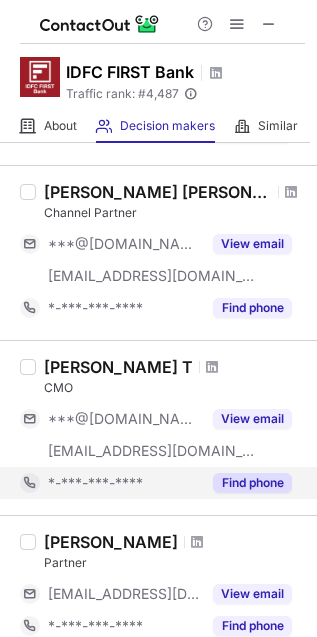 scroll, scrollTop: 625, scrollLeft: 0, axis: vertical 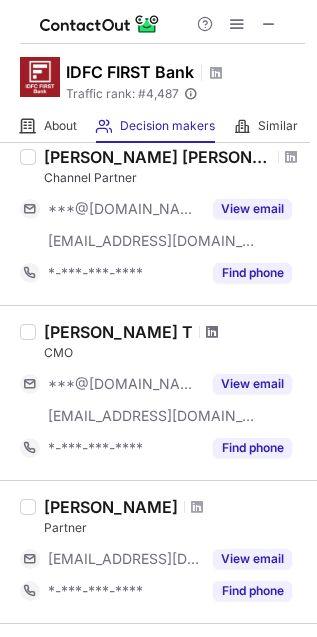 click at bounding box center (212, 332) 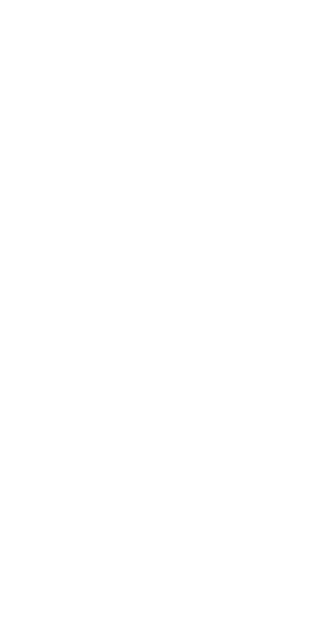 scroll, scrollTop: 0, scrollLeft: 0, axis: both 